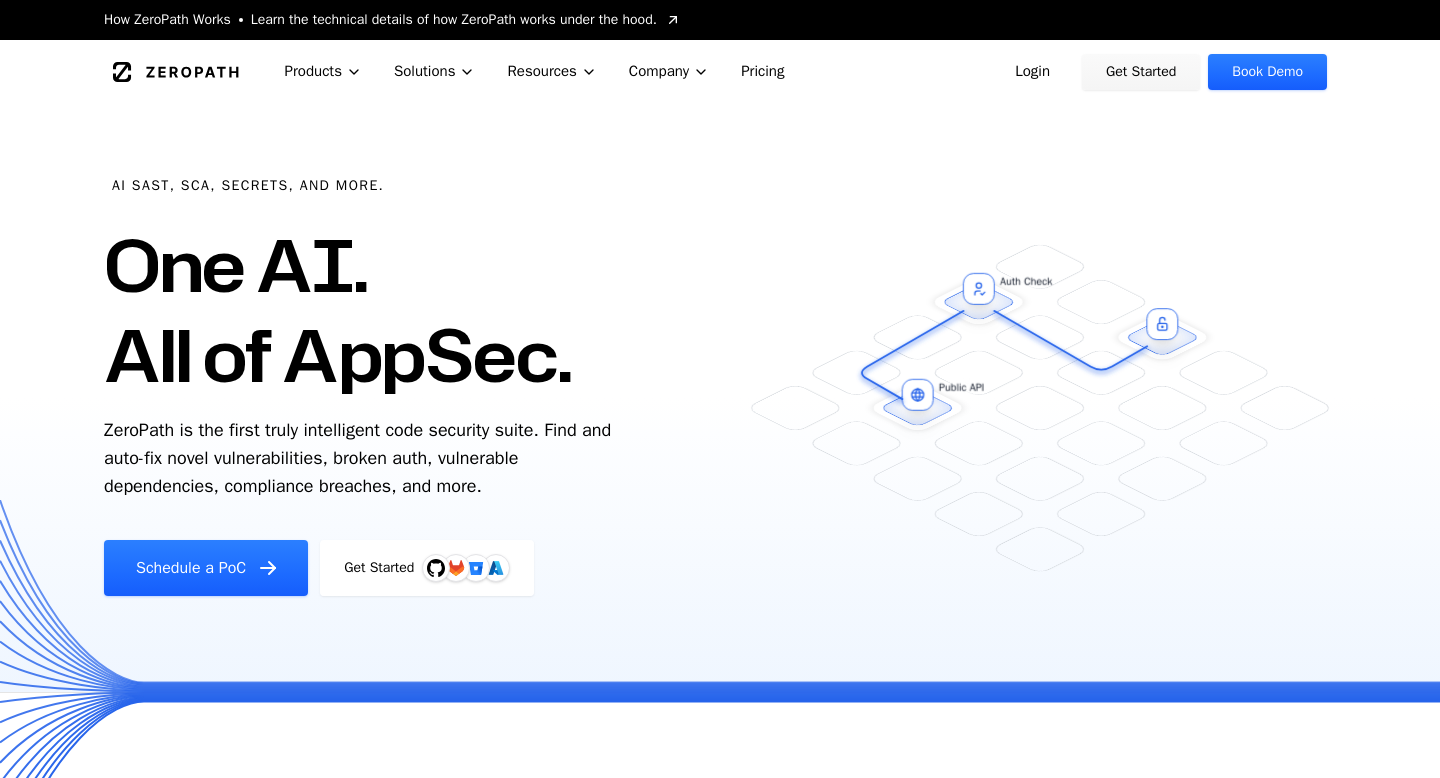 scroll, scrollTop: 0, scrollLeft: 0, axis: both 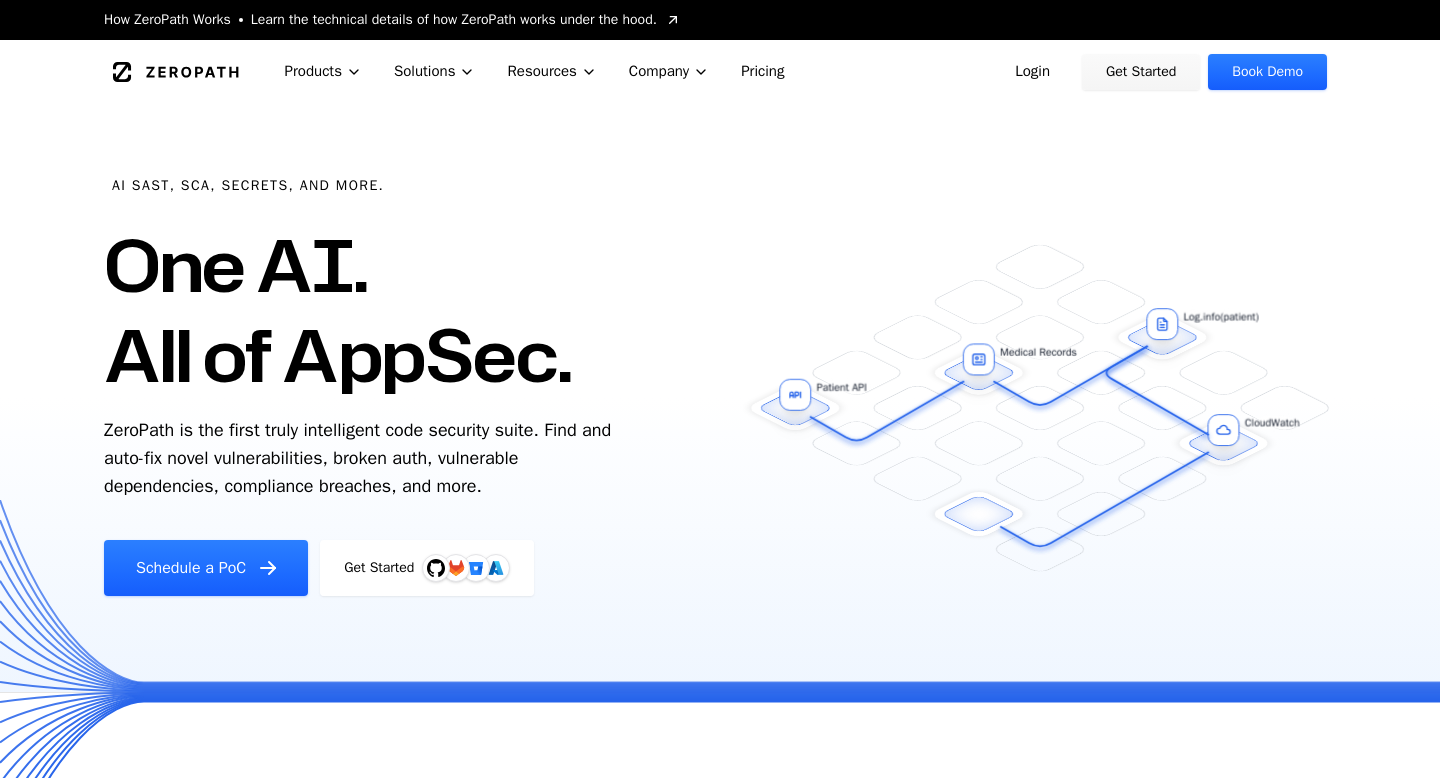 click on "Get Started" at bounding box center (1141, 72) 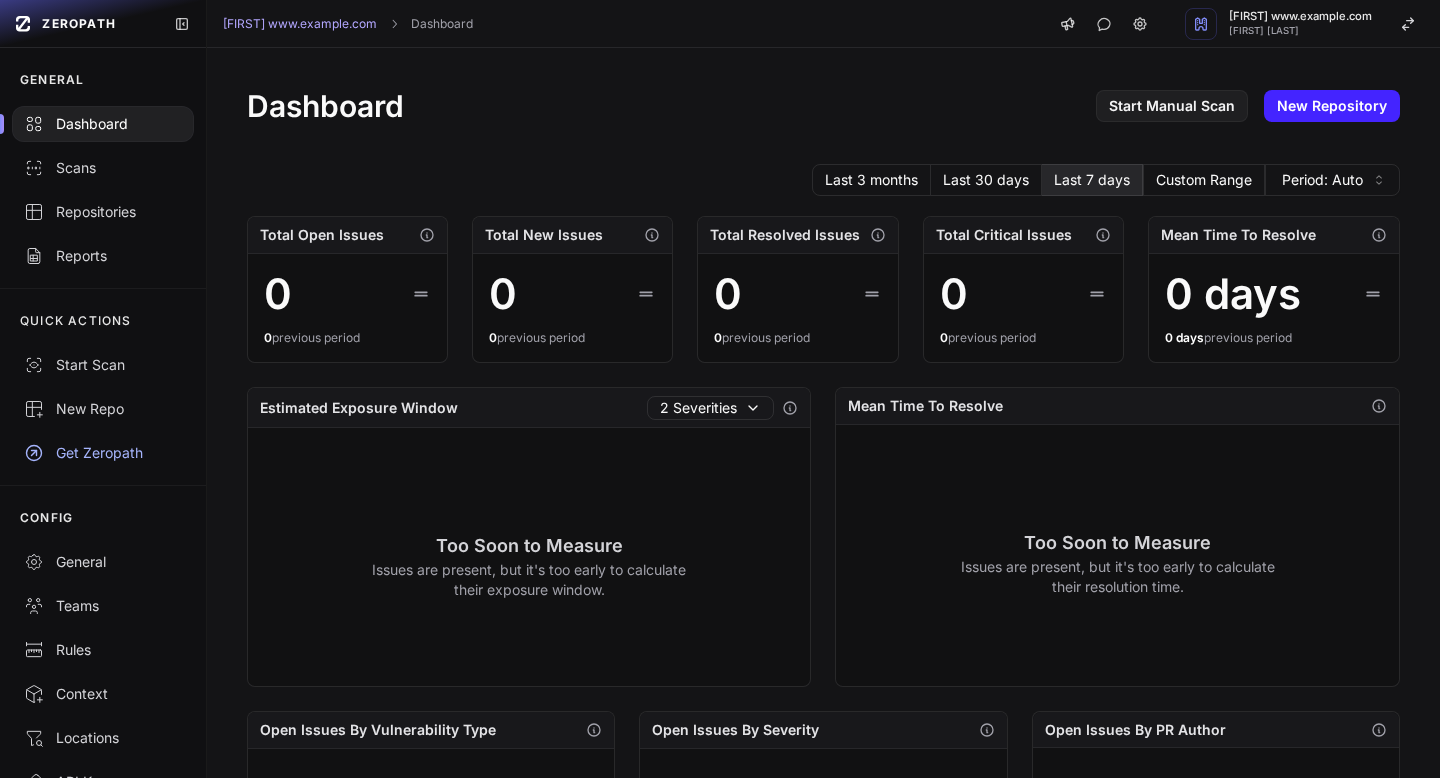scroll, scrollTop: 0, scrollLeft: 0, axis: both 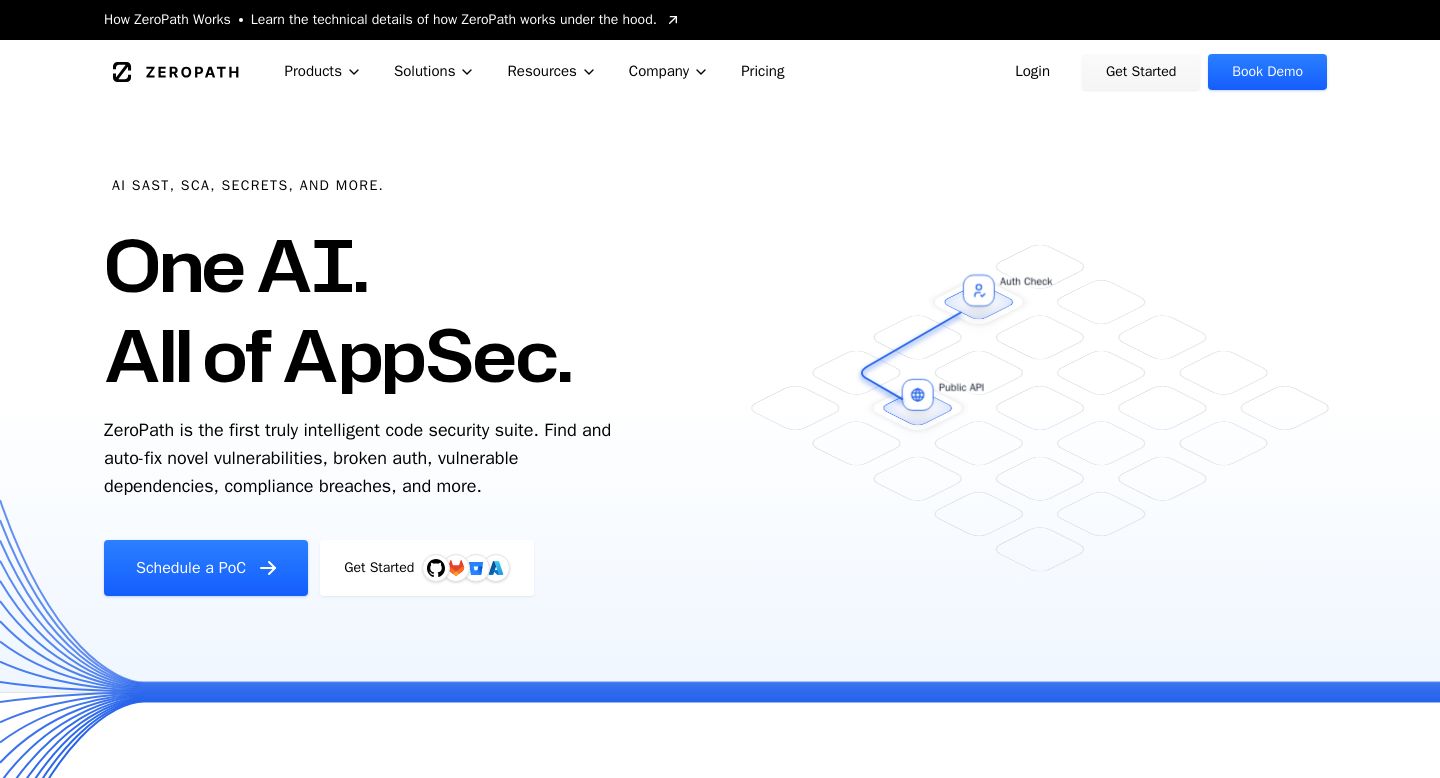 click on "Login" at bounding box center [1032, 72] 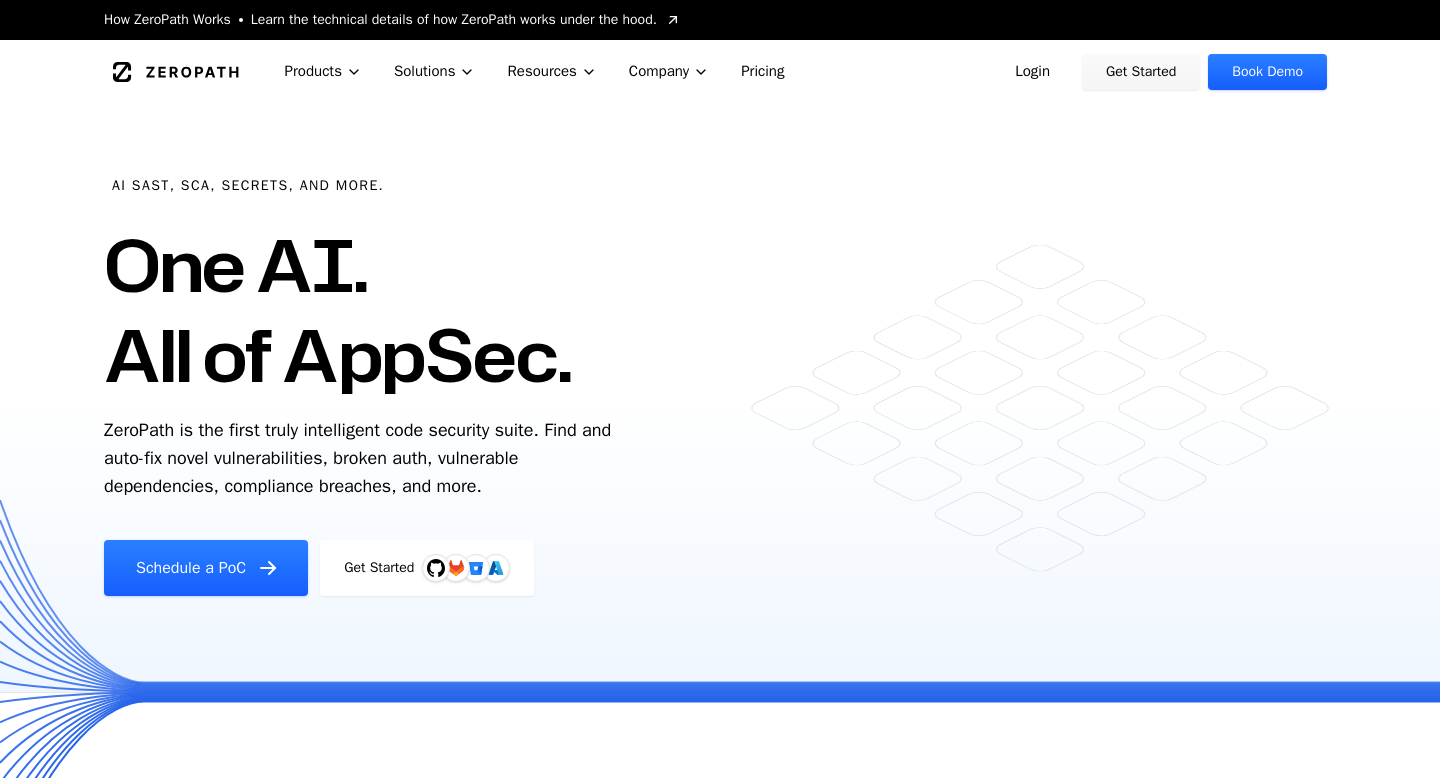 scroll, scrollTop: 0, scrollLeft: 0, axis: both 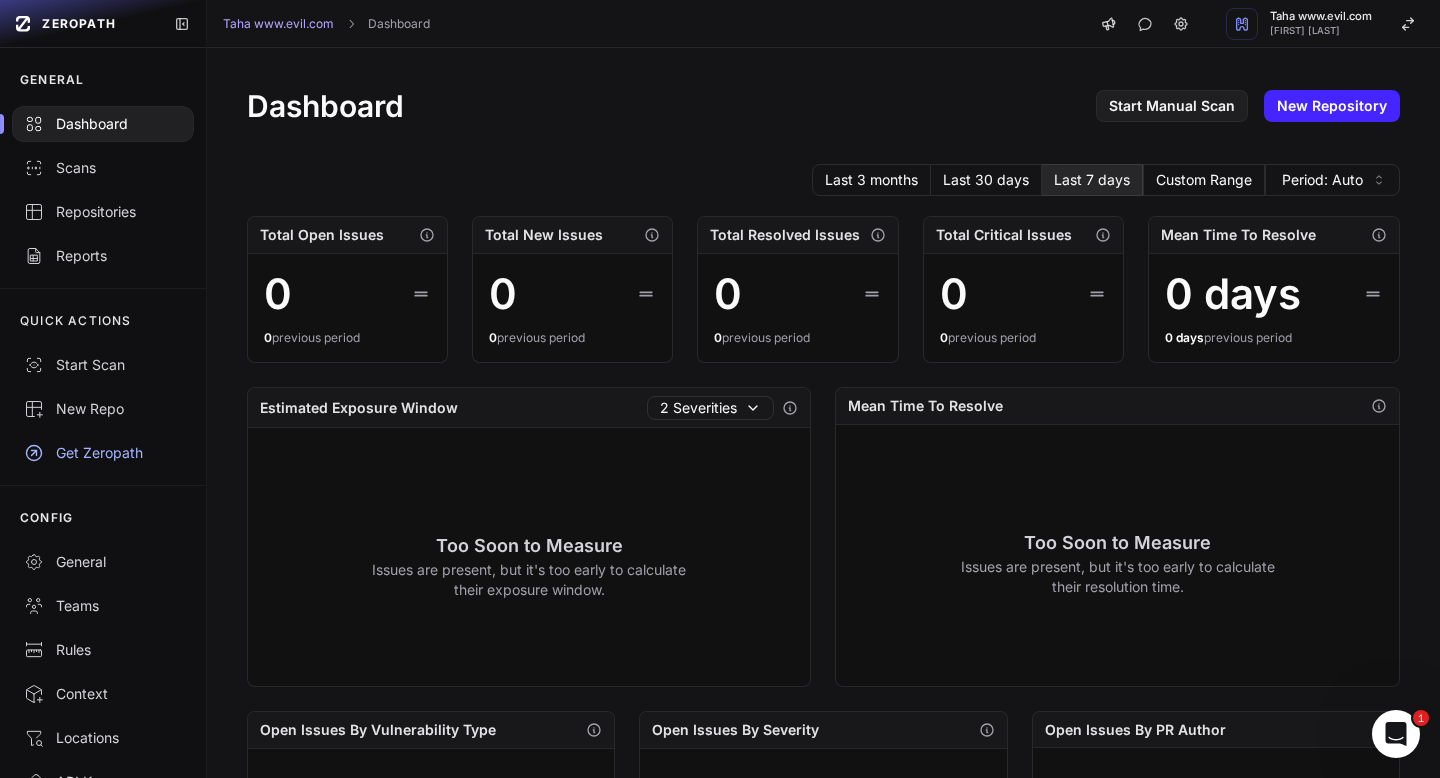 click on "ZEROPATH" at bounding box center [79, 24] 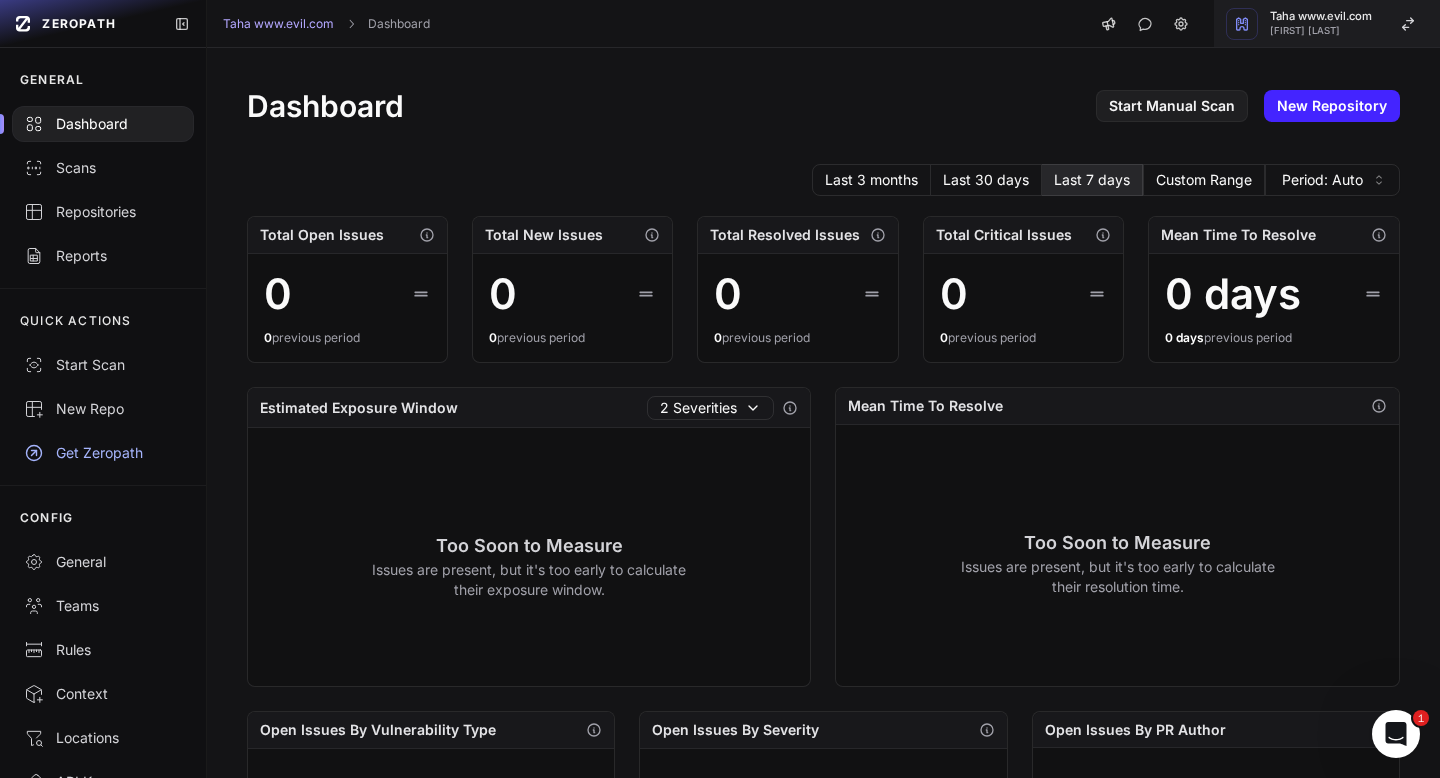 click on "Taha www.evil.com" at bounding box center (1321, 16) 